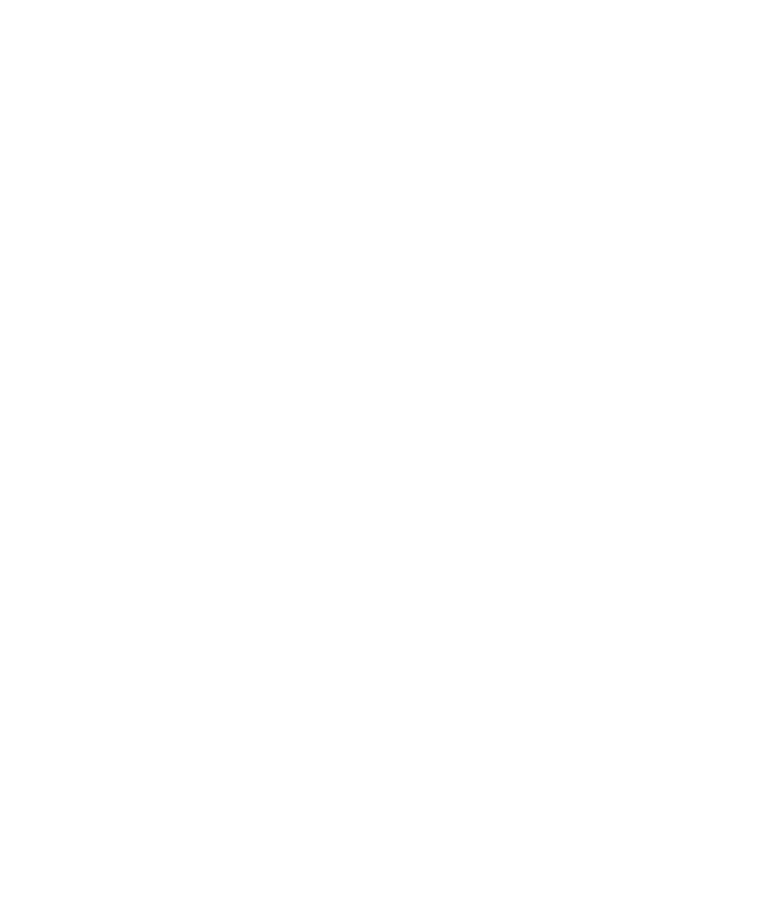 select on "*" 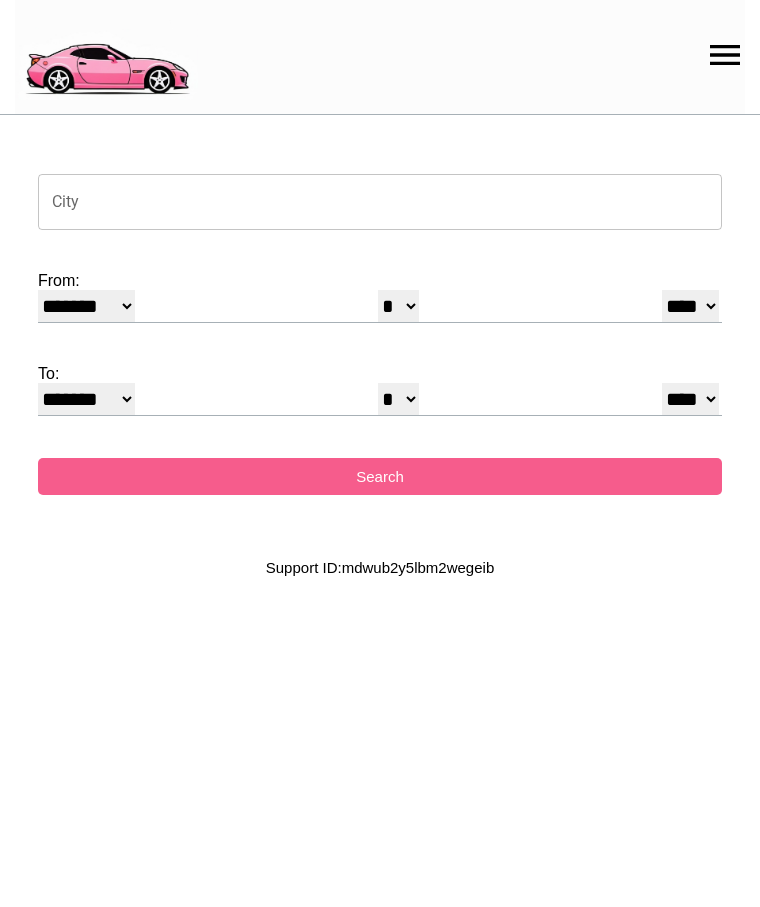 scroll, scrollTop: 0, scrollLeft: 0, axis: both 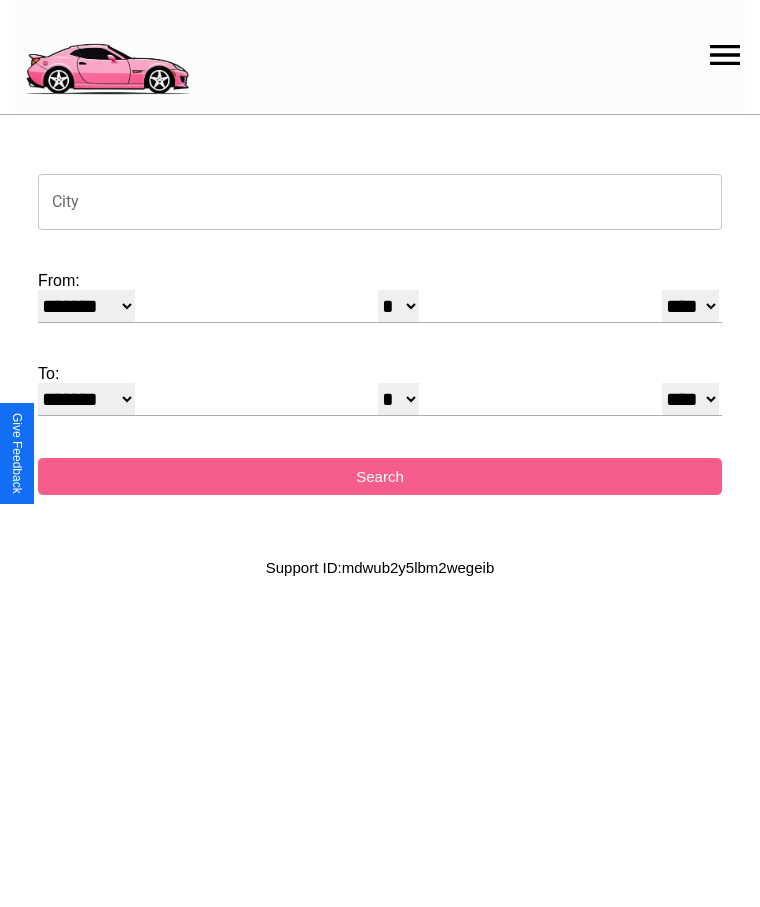 click 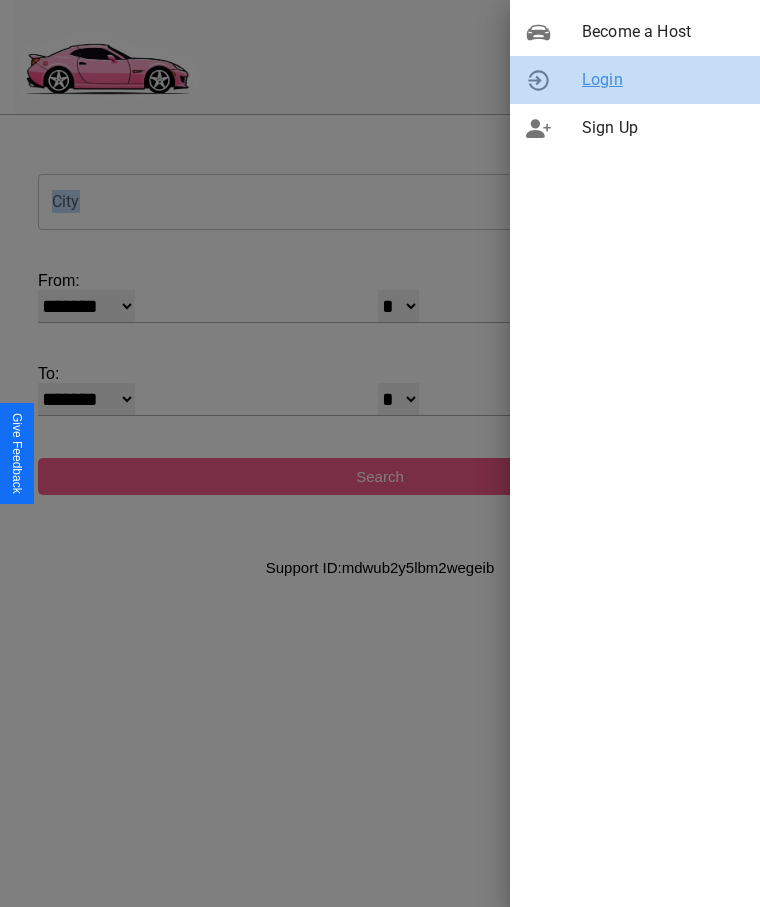 click on "Login" at bounding box center [663, 80] 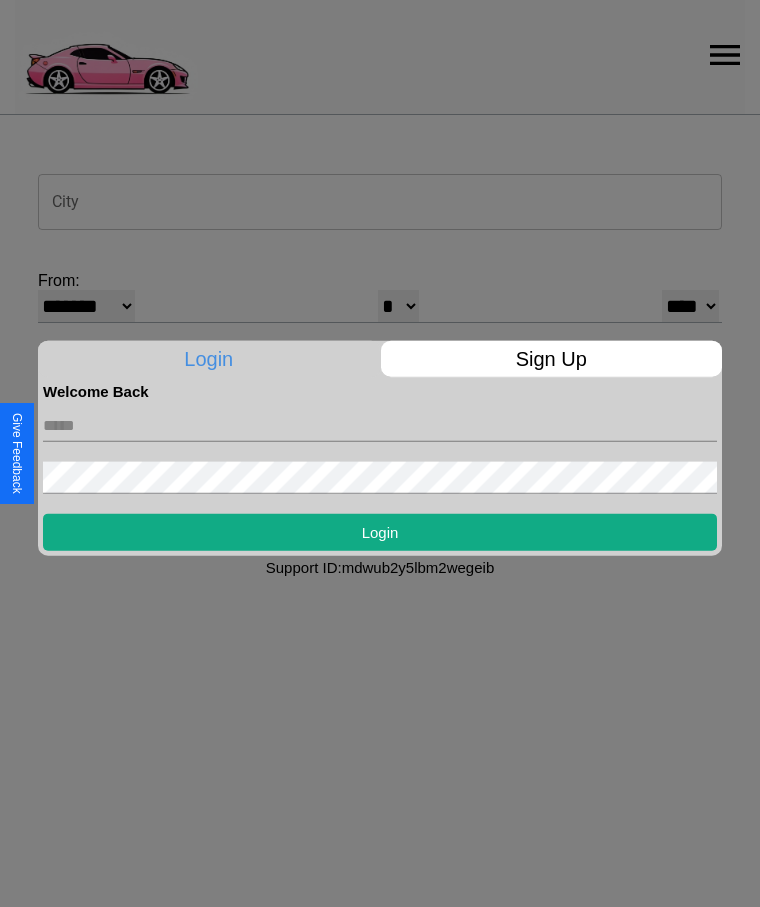 click at bounding box center [380, 425] 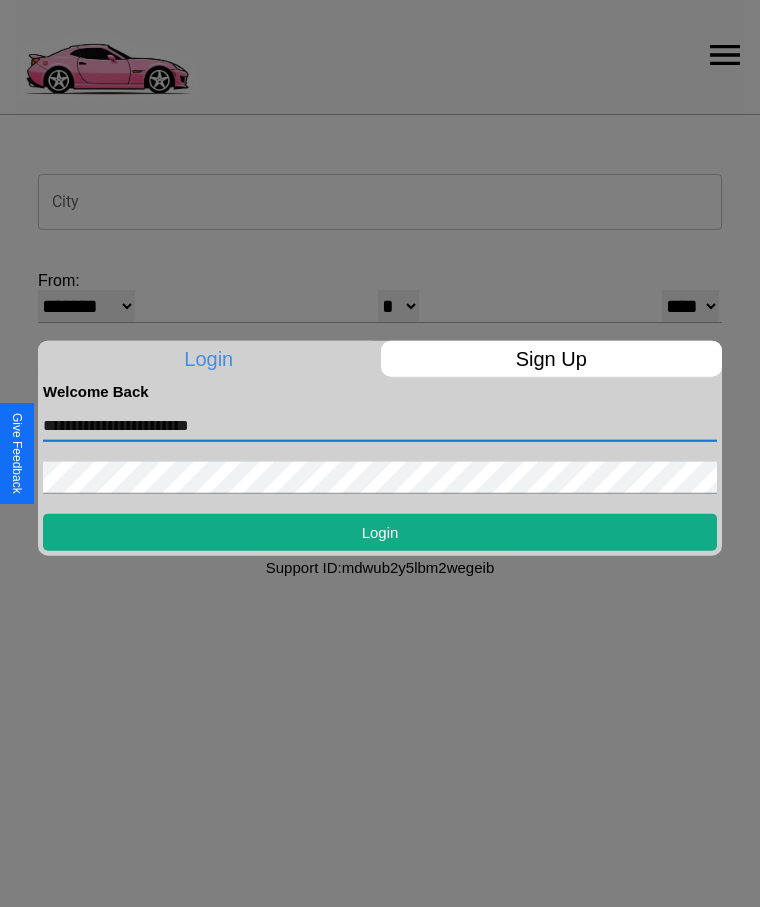 type on "**********" 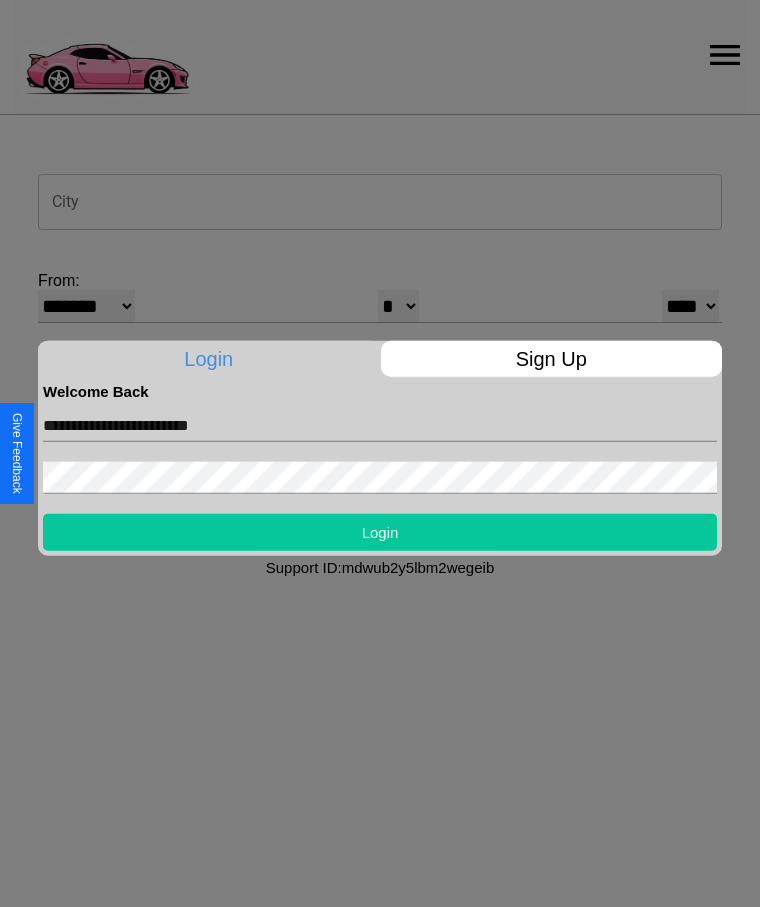 click on "Login" at bounding box center (380, 531) 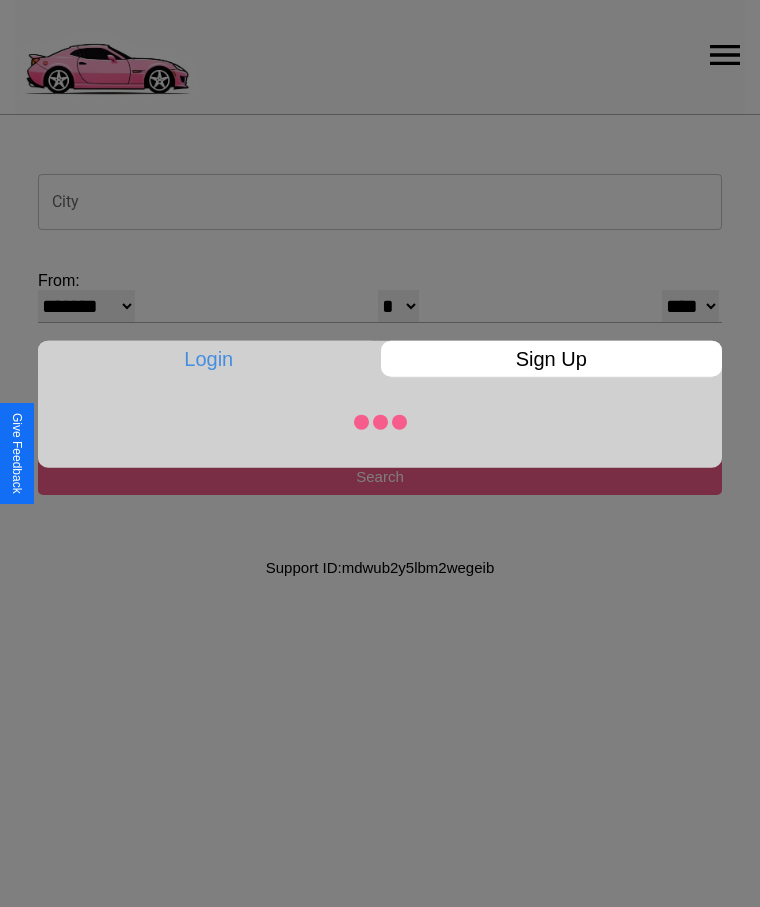 select on "*" 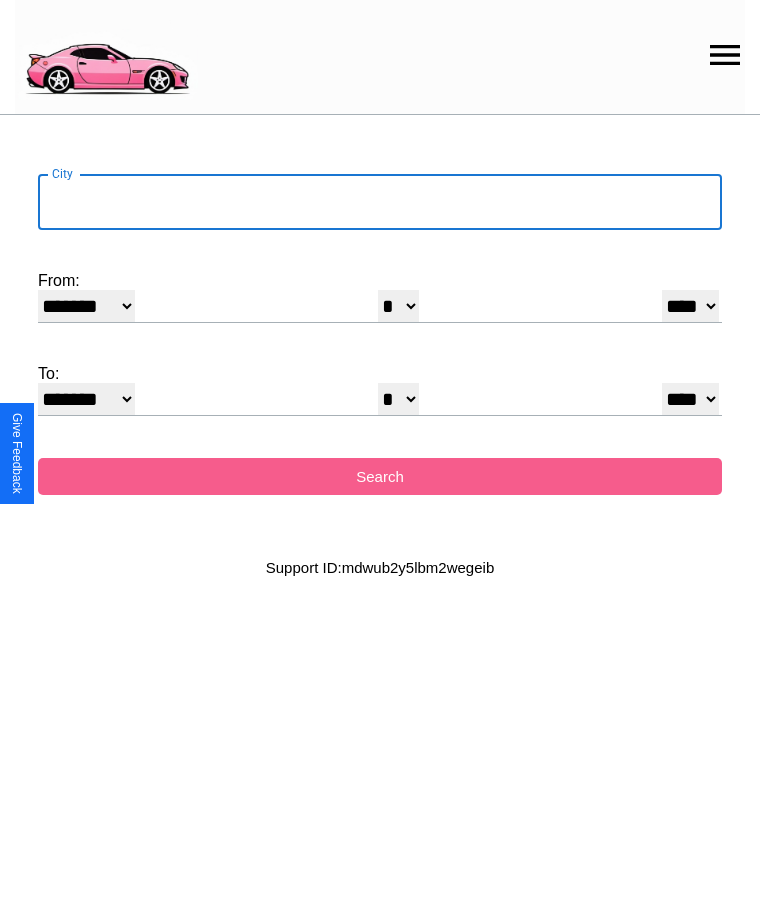 click on "City" at bounding box center (380, 202) 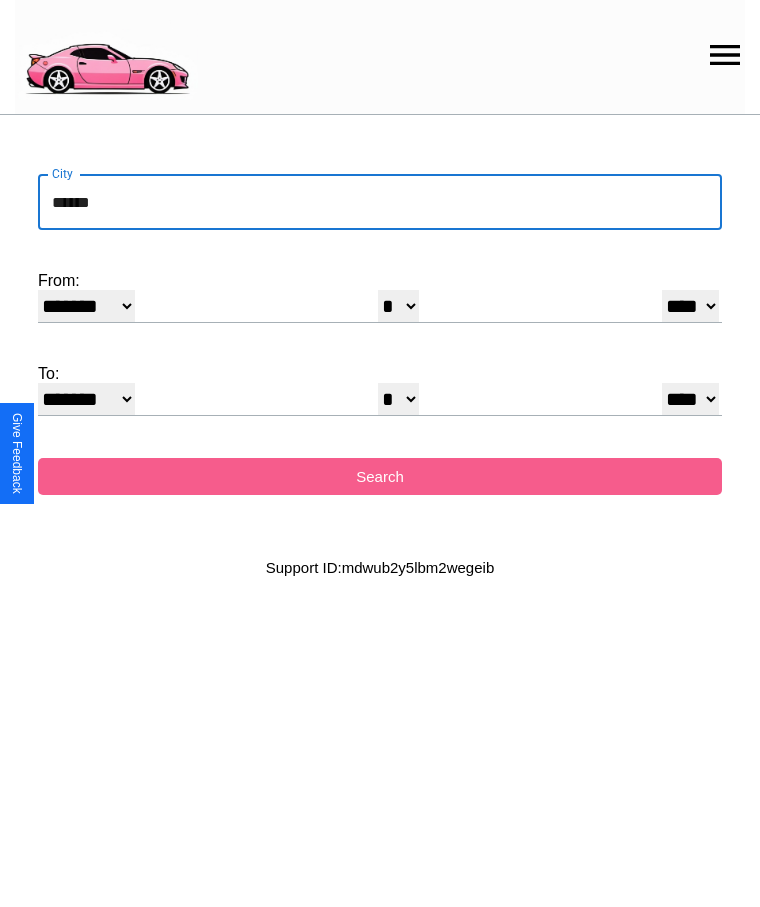 type on "******" 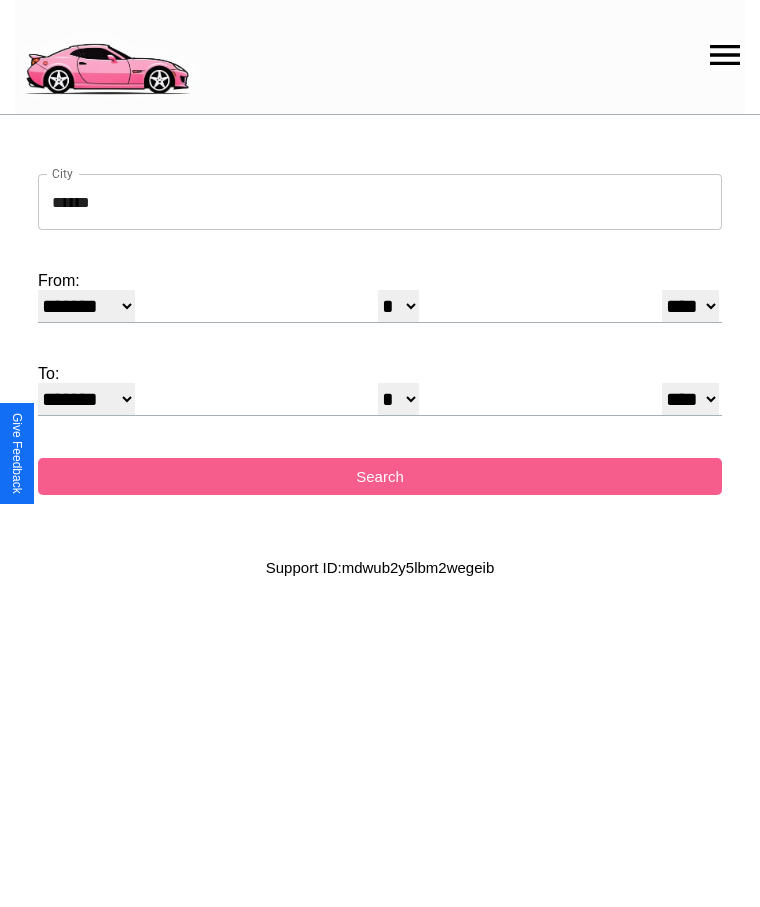 click on "******* ******** ***** ***** *** **** **** ****** ********* ******* ******** ********" at bounding box center [86, 306] 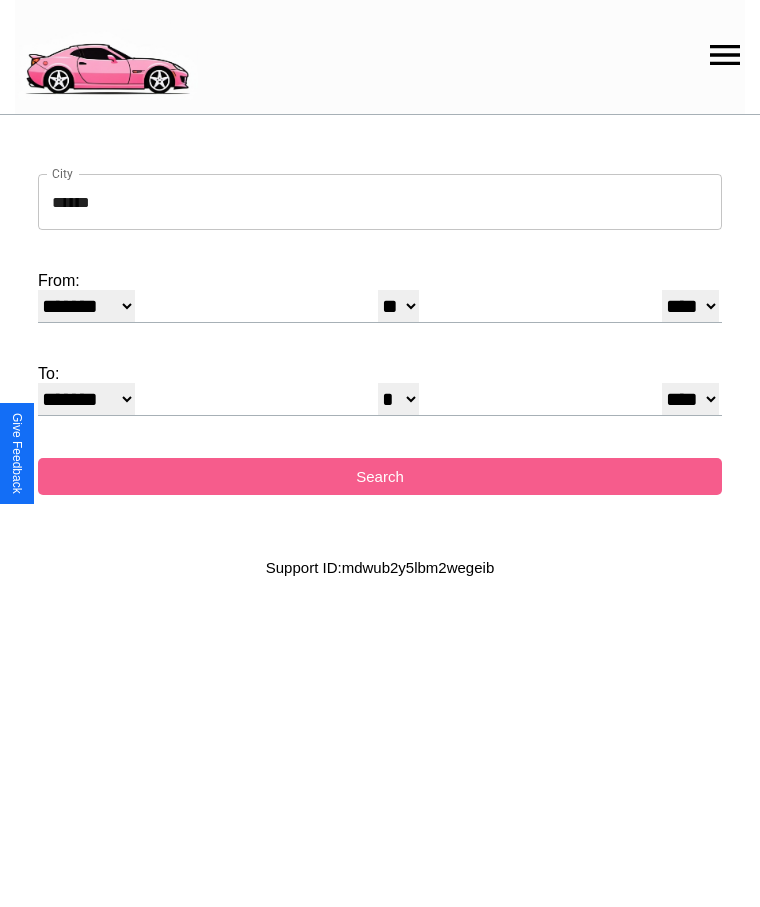 click on "**** **** **** **** **** **** **** **** **** ****" at bounding box center (690, 306) 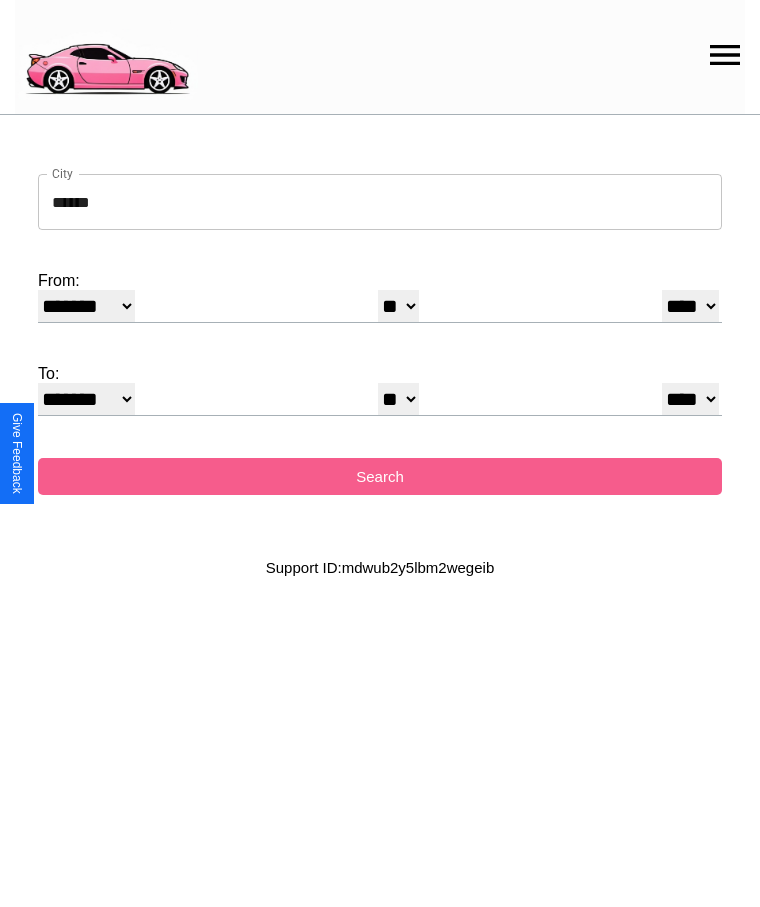 click on "* * * * * * * * * ** ** ** ** ** ** ** ** ** ** ** ** ** ** ** ** ** ** ** ** ** **" at bounding box center (398, 399) 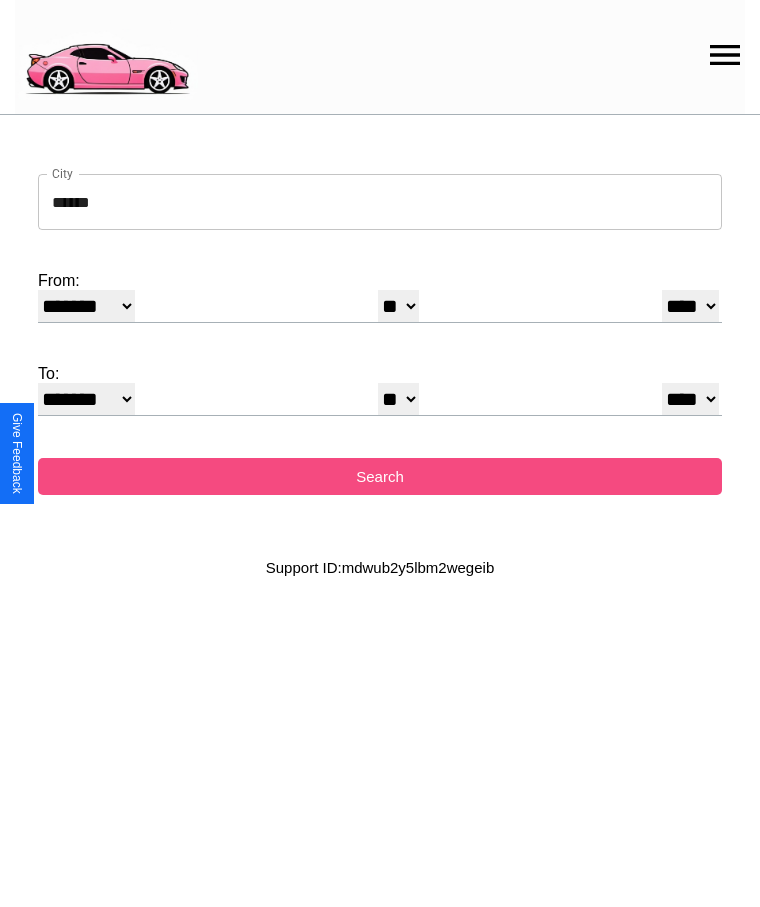 click on "Search" at bounding box center [380, 476] 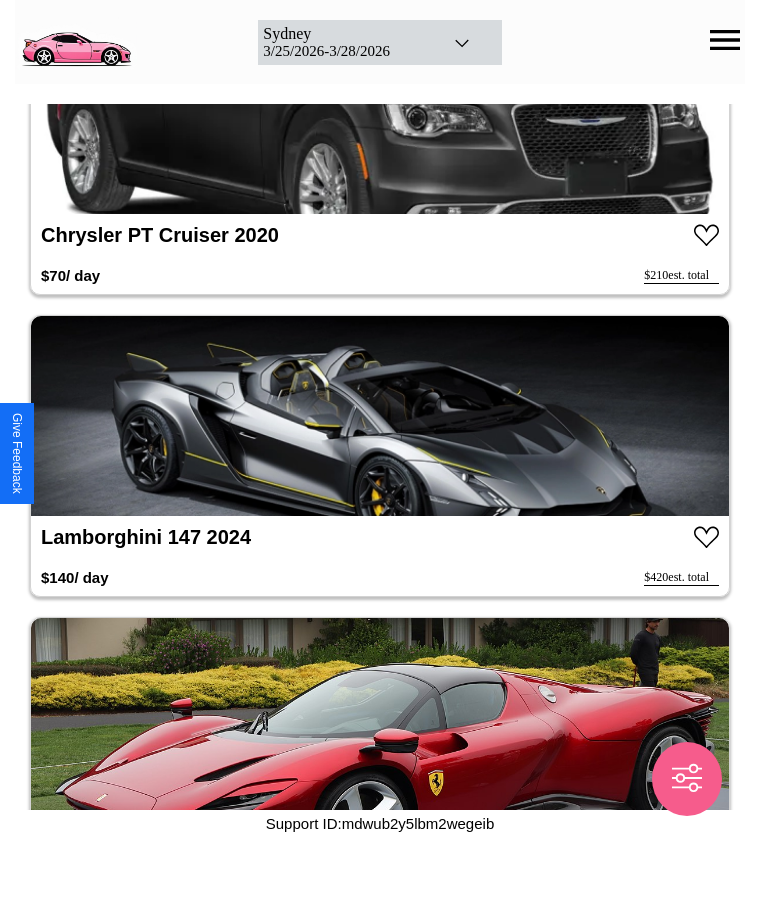 scroll, scrollTop: 5556, scrollLeft: 0, axis: vertical 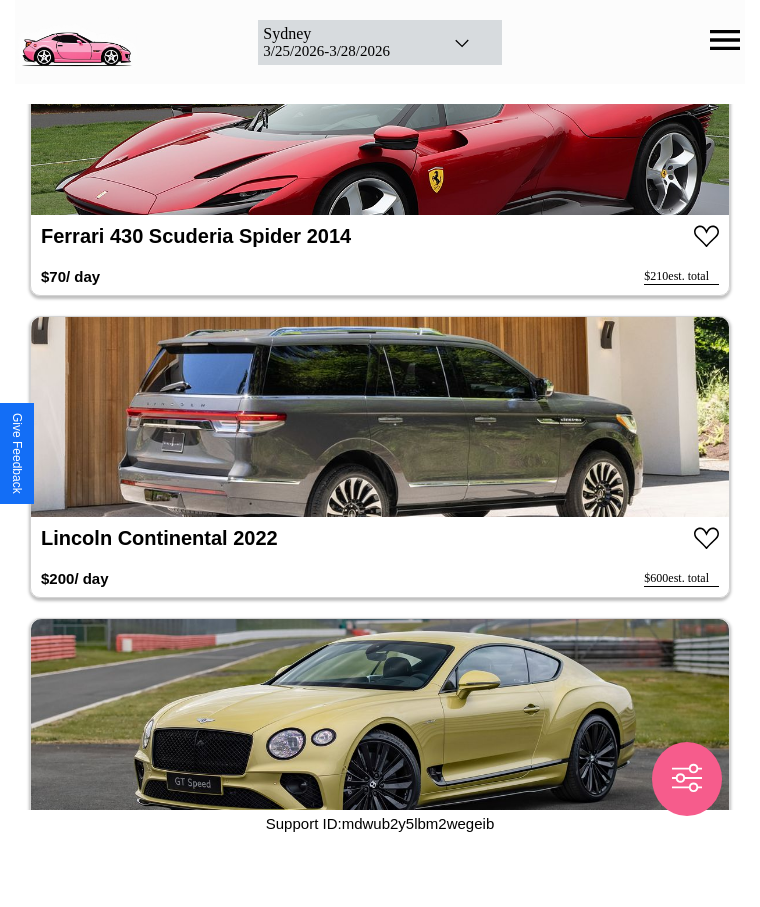 click at bounding box center [380, 417] 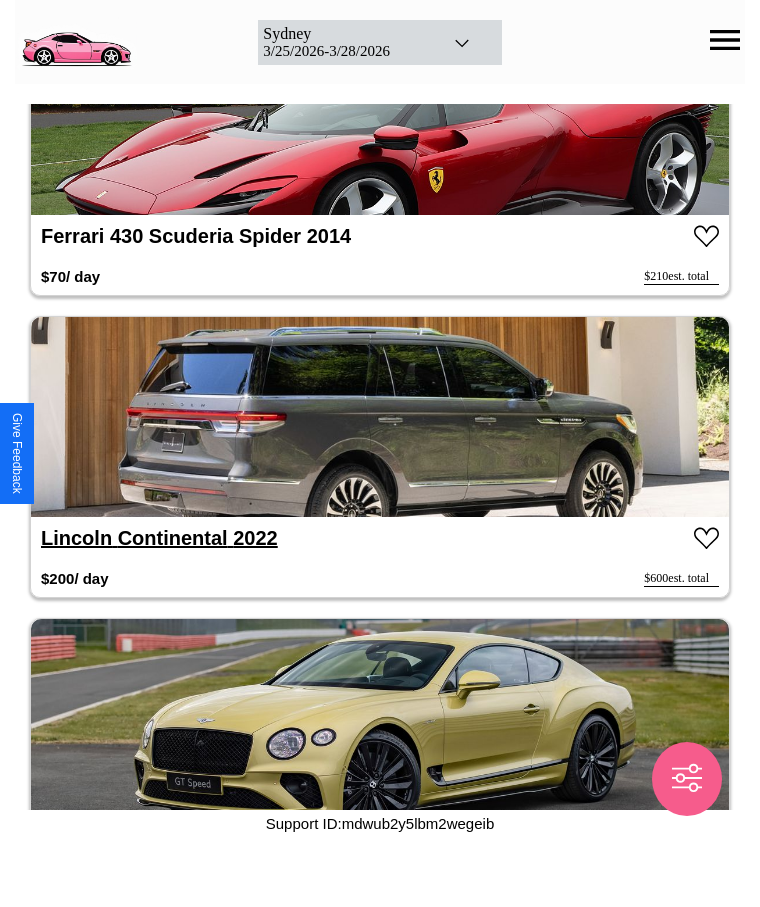 click on "Lincoln   Continental   2022" at bounding box center (159, 538) 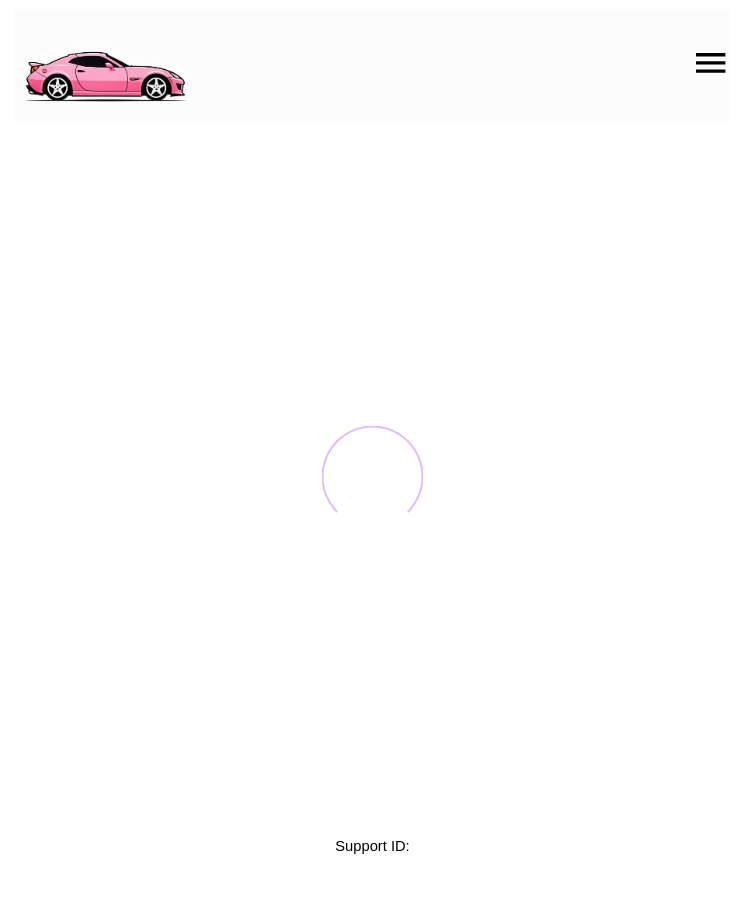 scroll, scrollTop: 0, scrollLeft: 0, axis: both 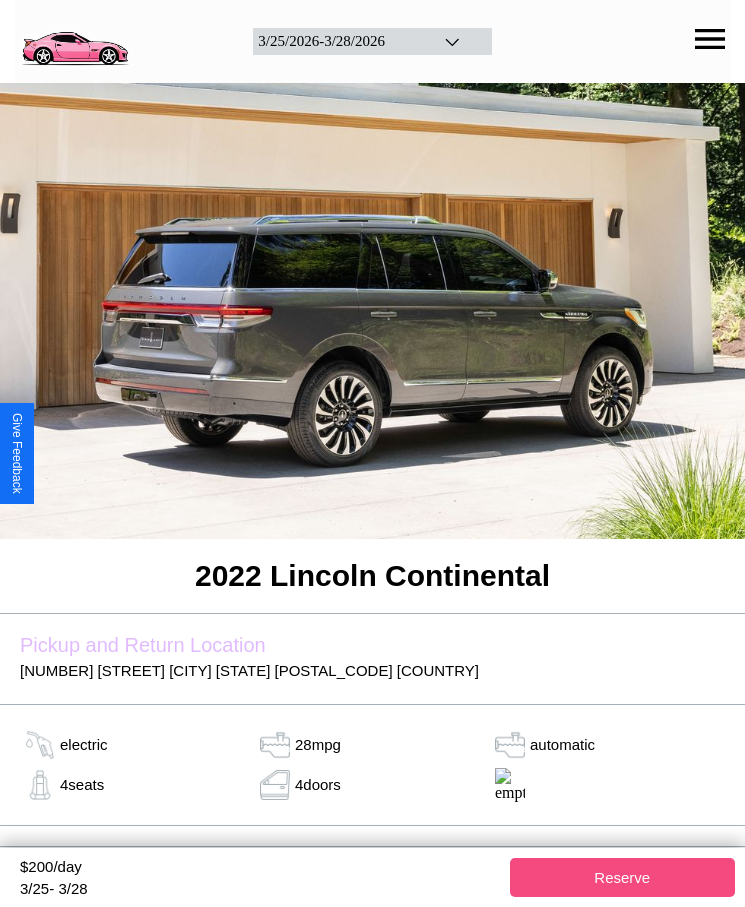 click on "Reserve" at bounding box center (623, 877) 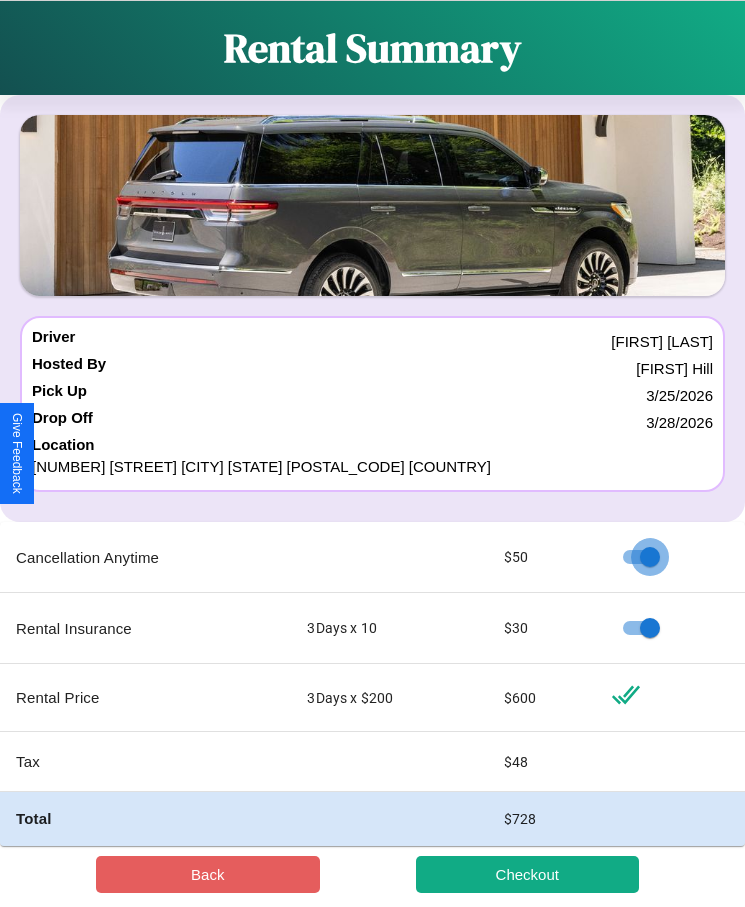 scroll, scrollTop: 23, scrollLeft: 0, axis: vertical 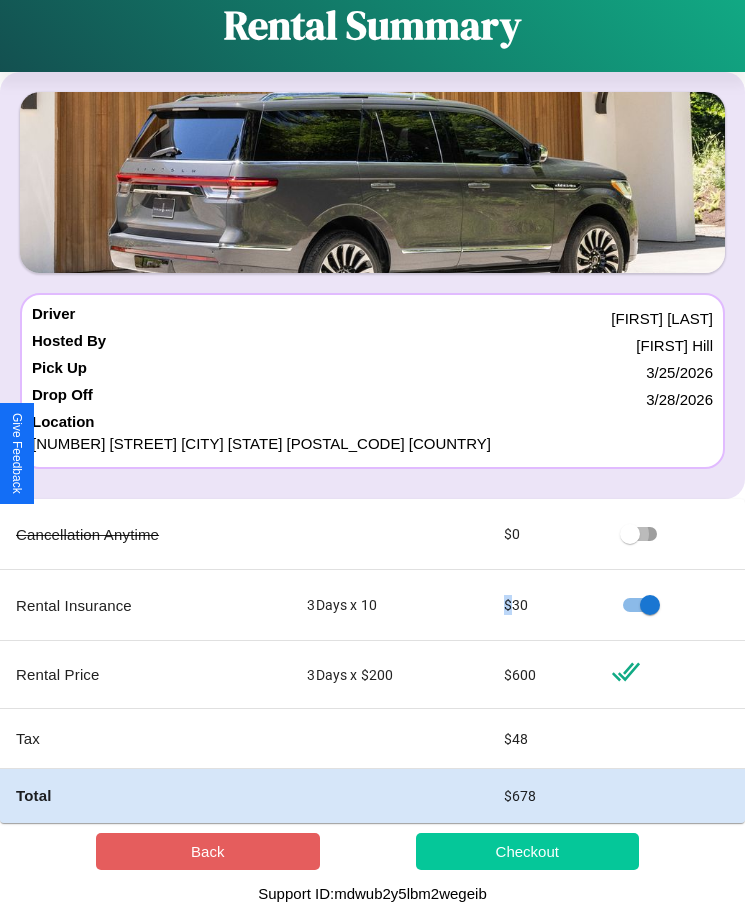 click on "Checkout" at bounding box center (528, 851) 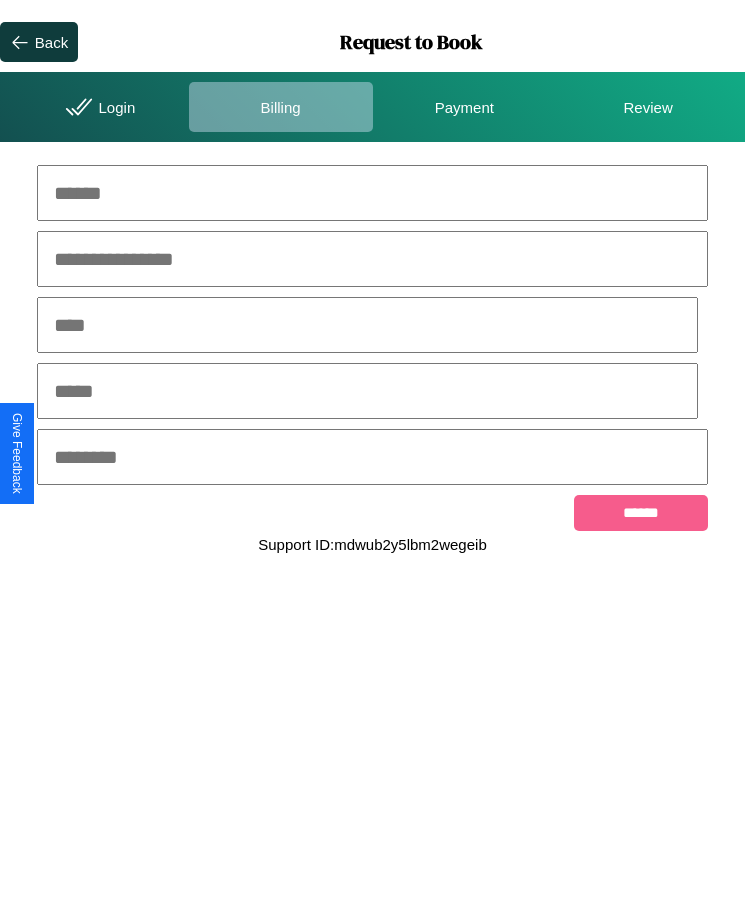 scroll, scrollTop: 0, scrollLeft: 0, axis: both 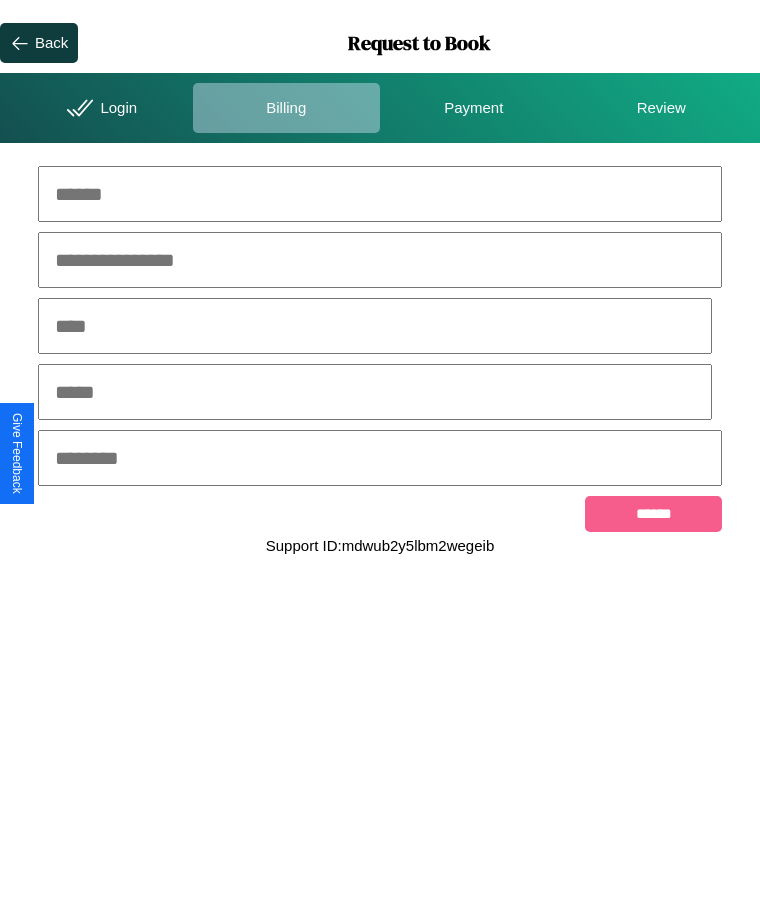 click at bounding box center (380, 194) 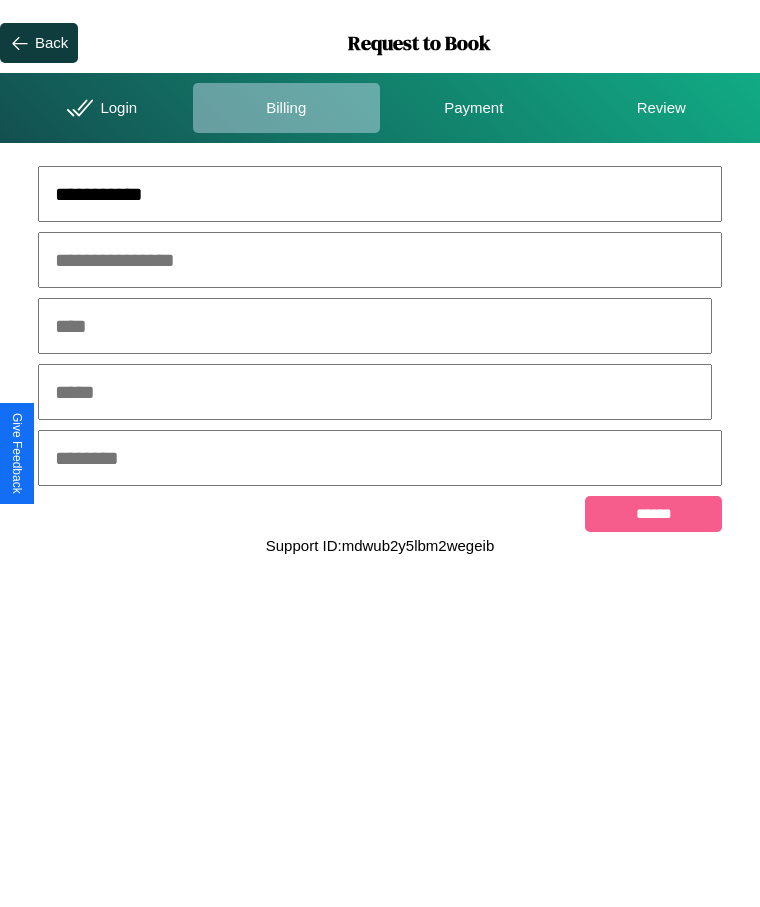 type on "**********" 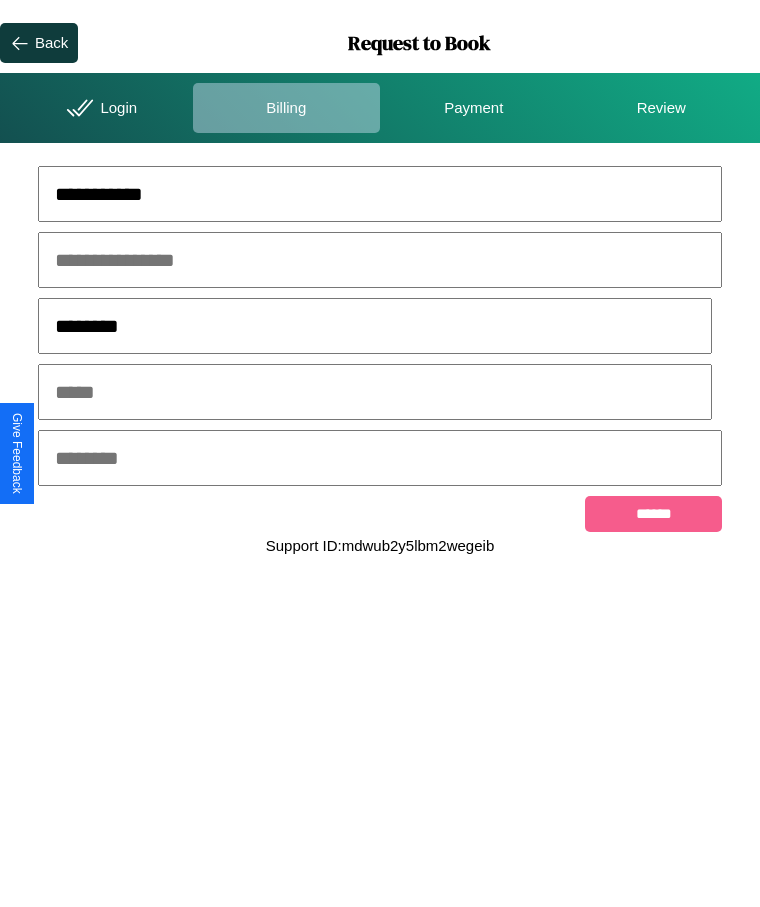 type on "********" 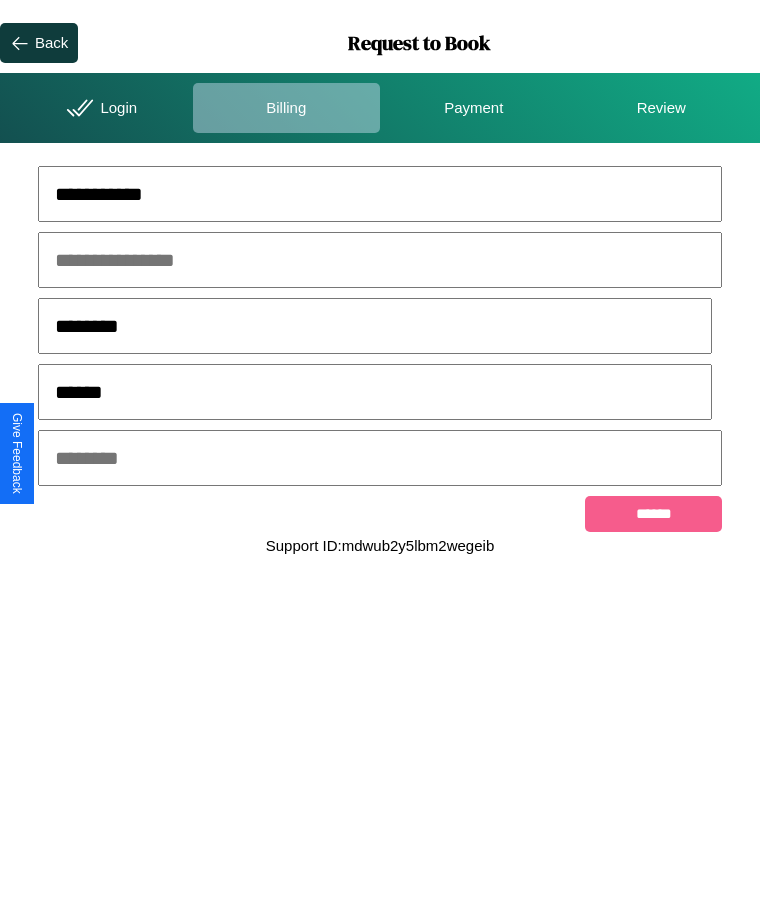 type on "******" 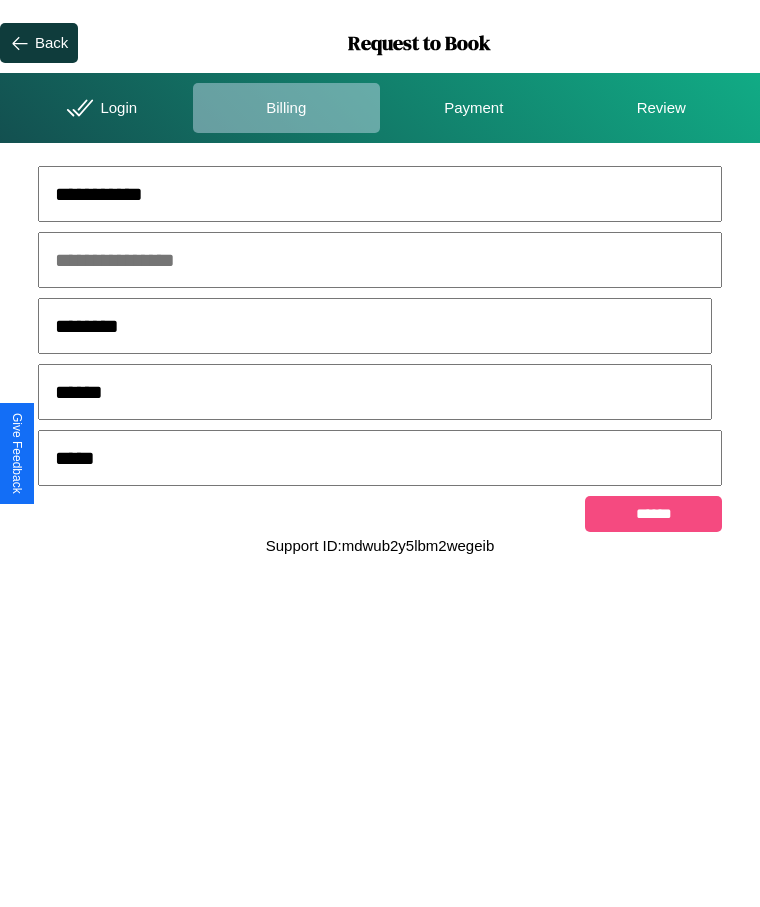 type on "*****" 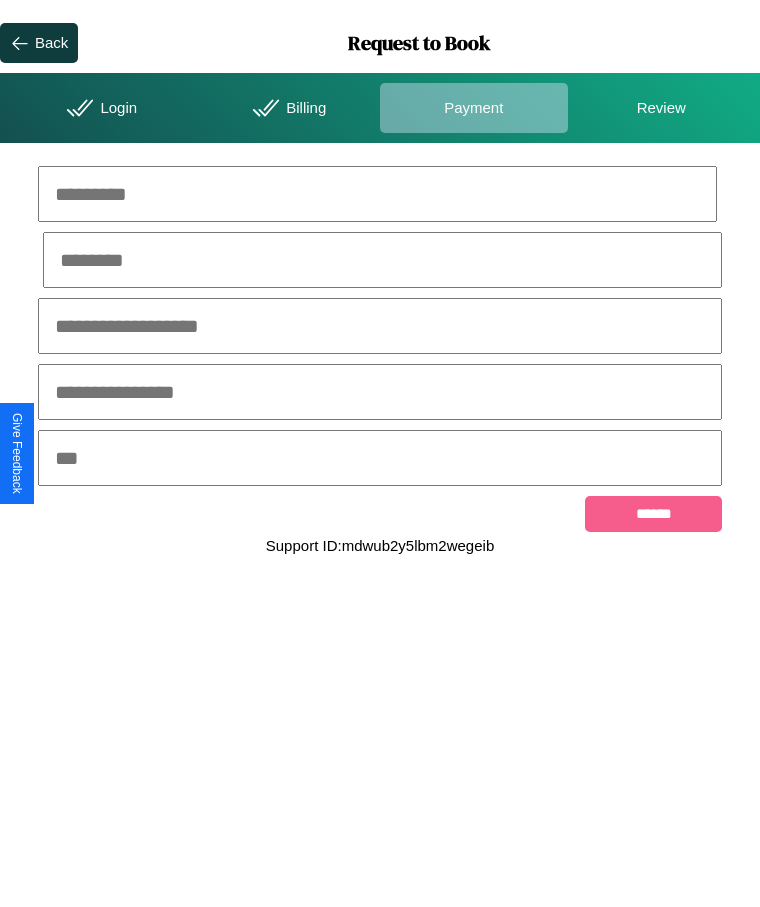 click at bounding box center (377, 194) 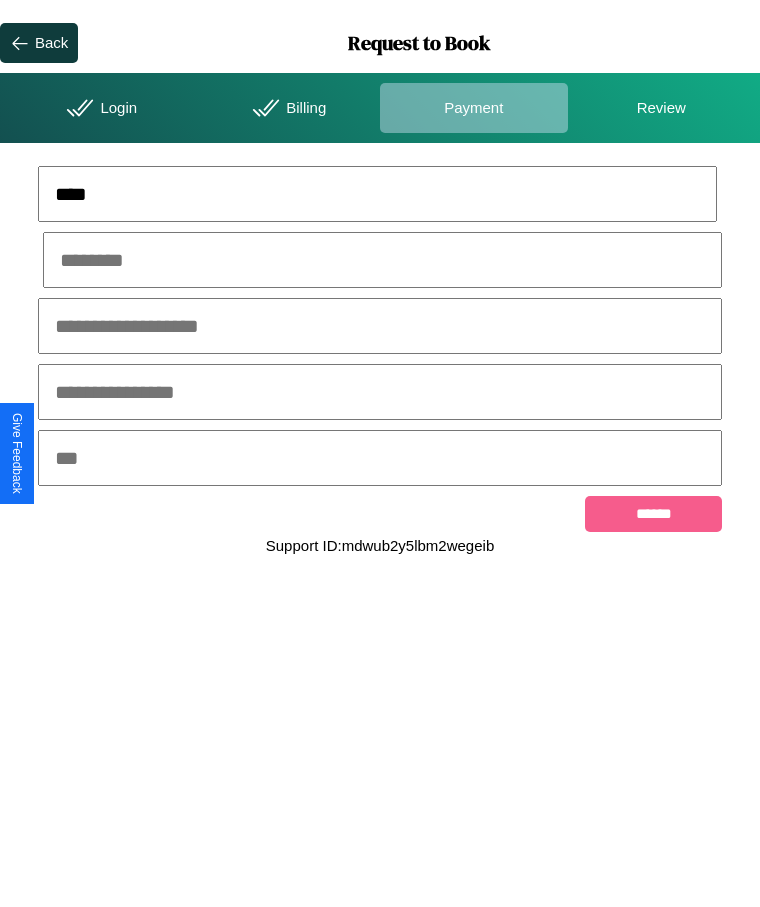 type on "****" 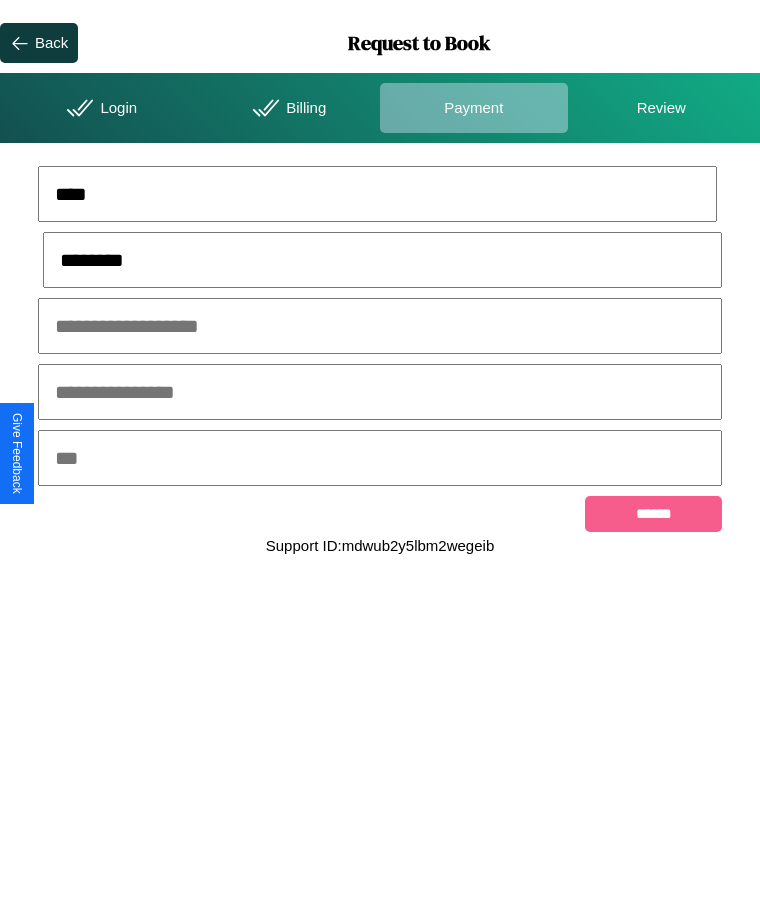 type on "********" 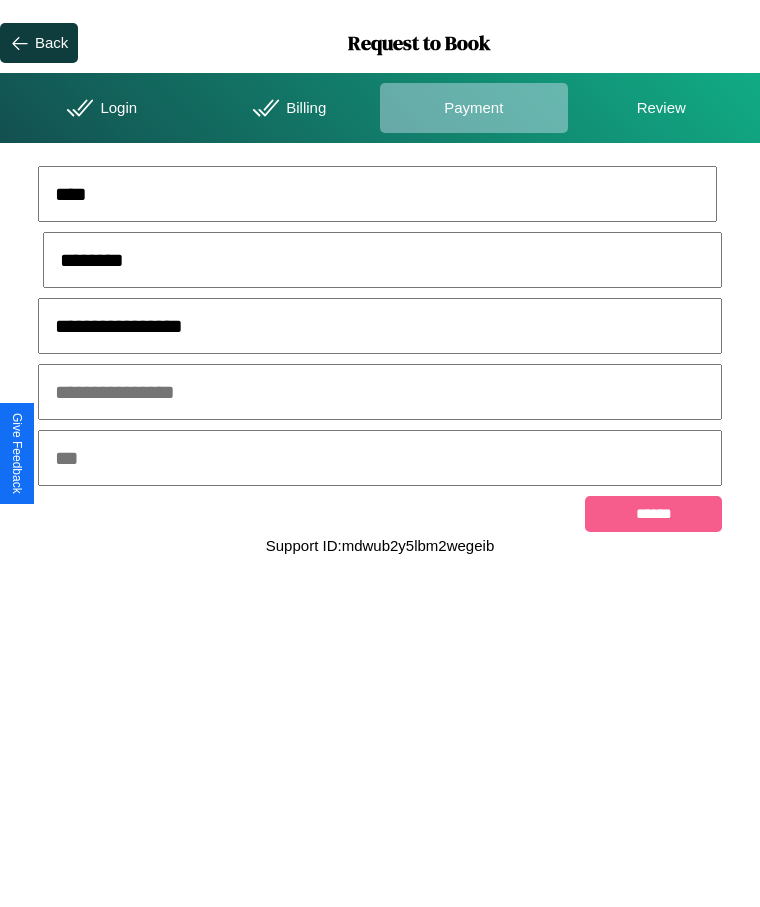 type on "**********" 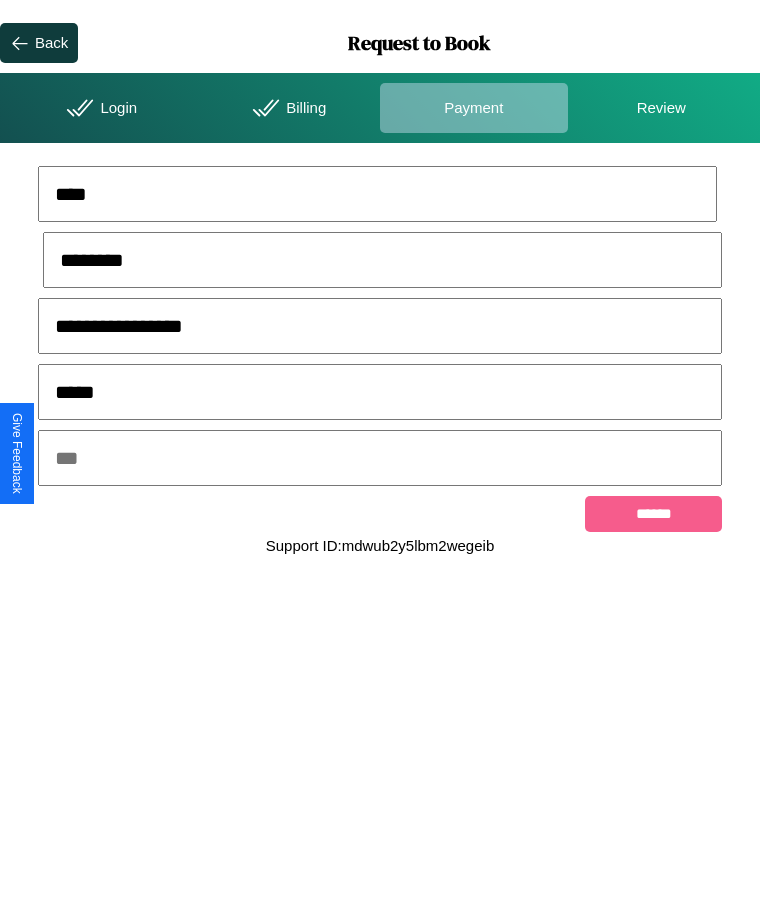 type on "*****" 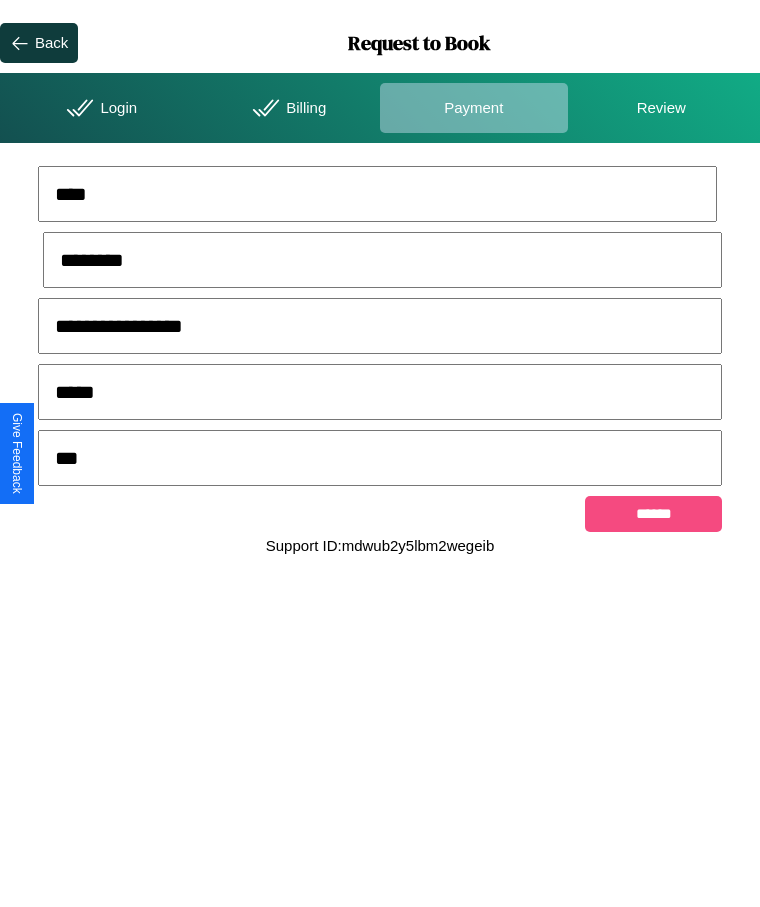 type on "***" 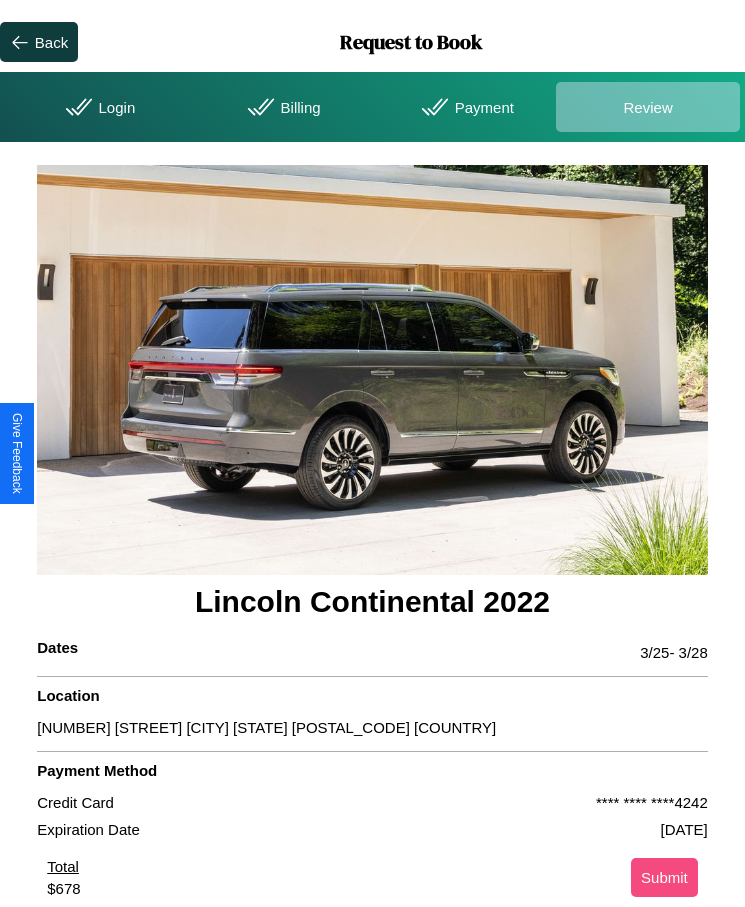 click on "Submit" at bounding box center [664, 877] 